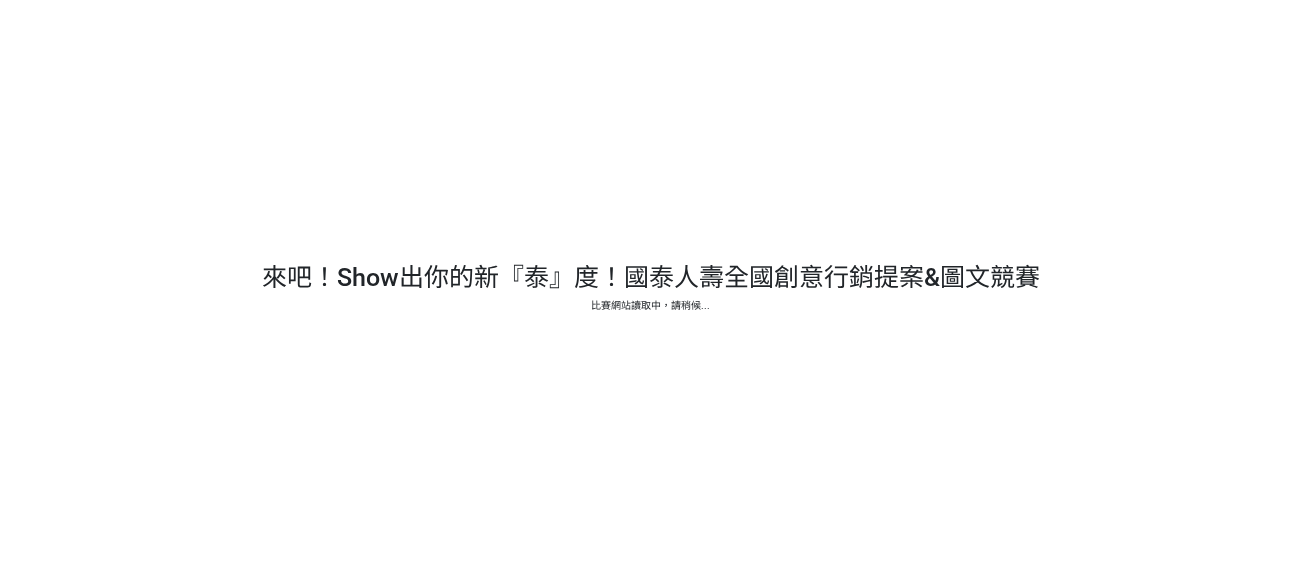 scroll, scrollTop: 0, scrollLeft: 0, axis: both 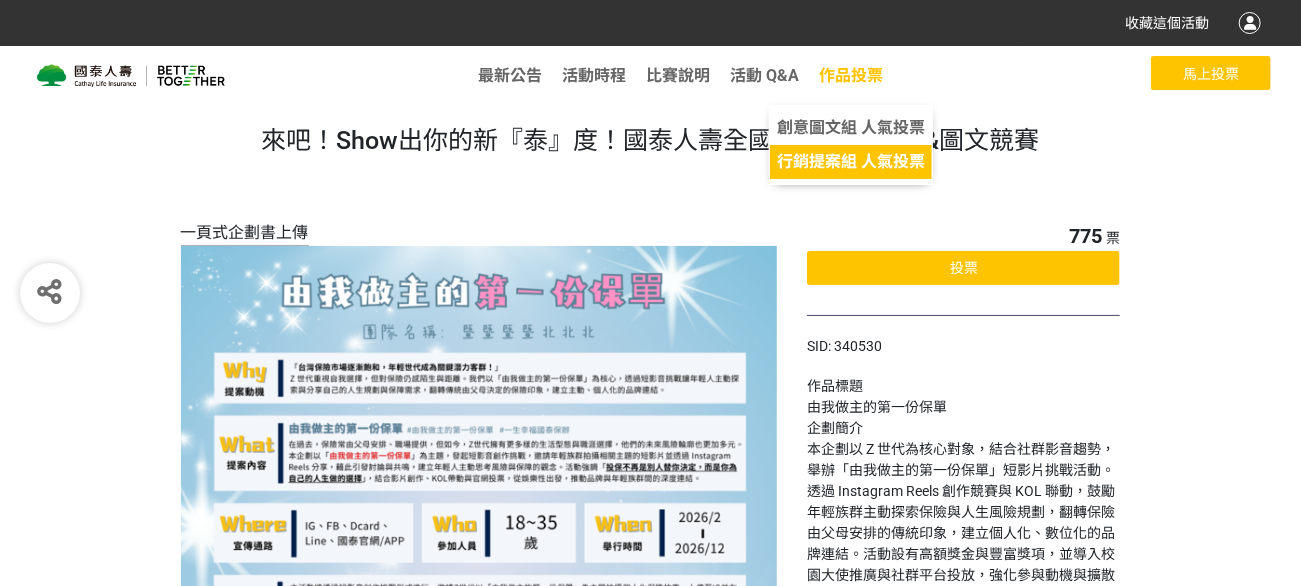 click on "行銷提案組 人氣投票" 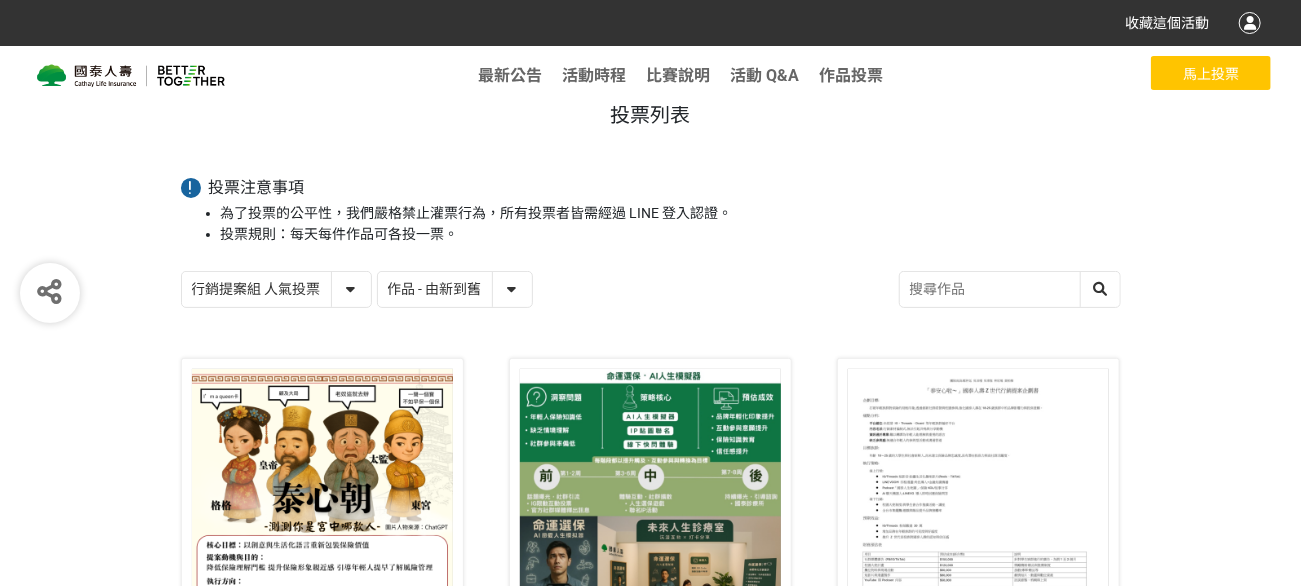 scroll, scrollTop: 0, scrollLeft: 0, axis: both 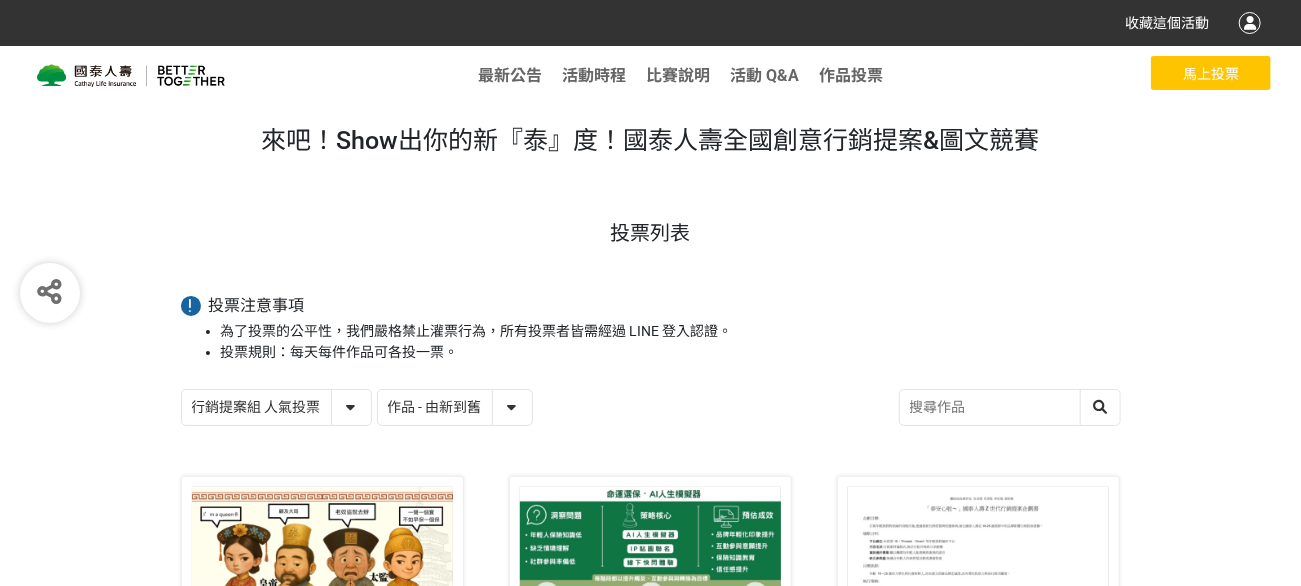click on "作品 - 由新到舊 作品 - 由舊到新 票數 - 由多到少 票數 - 由少到多" at bounding box center [455, 407] 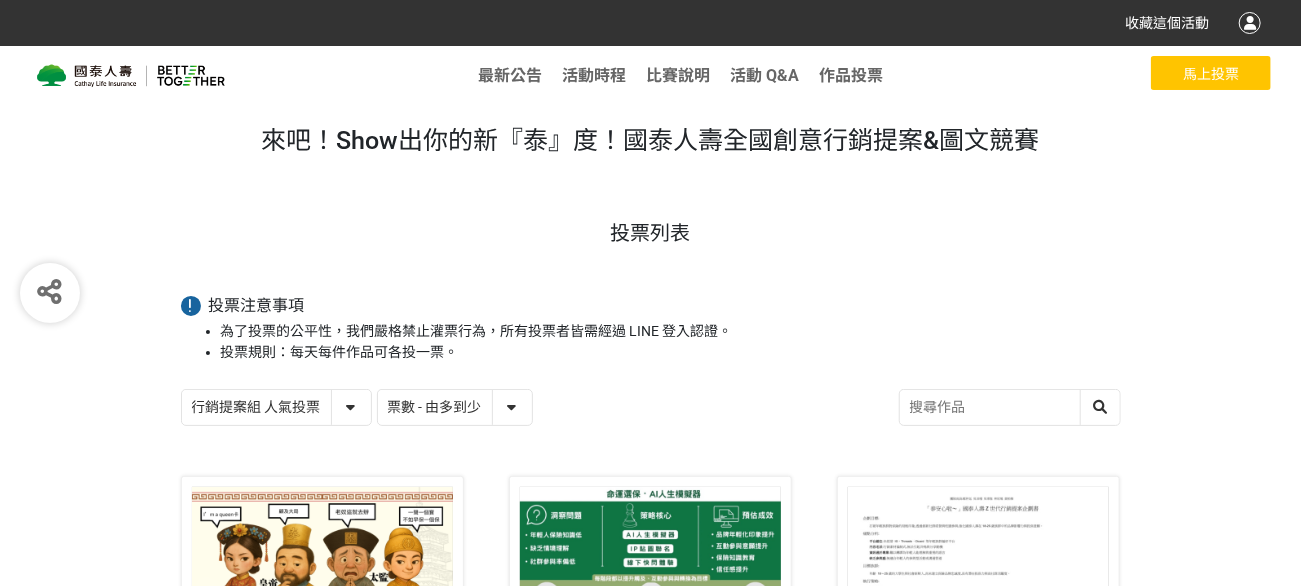click on "作品 - 由新到舊 作品 - 由舊到新 票數 - 由多到少 票數 - 由少到多" at bounding box center (455, 407) 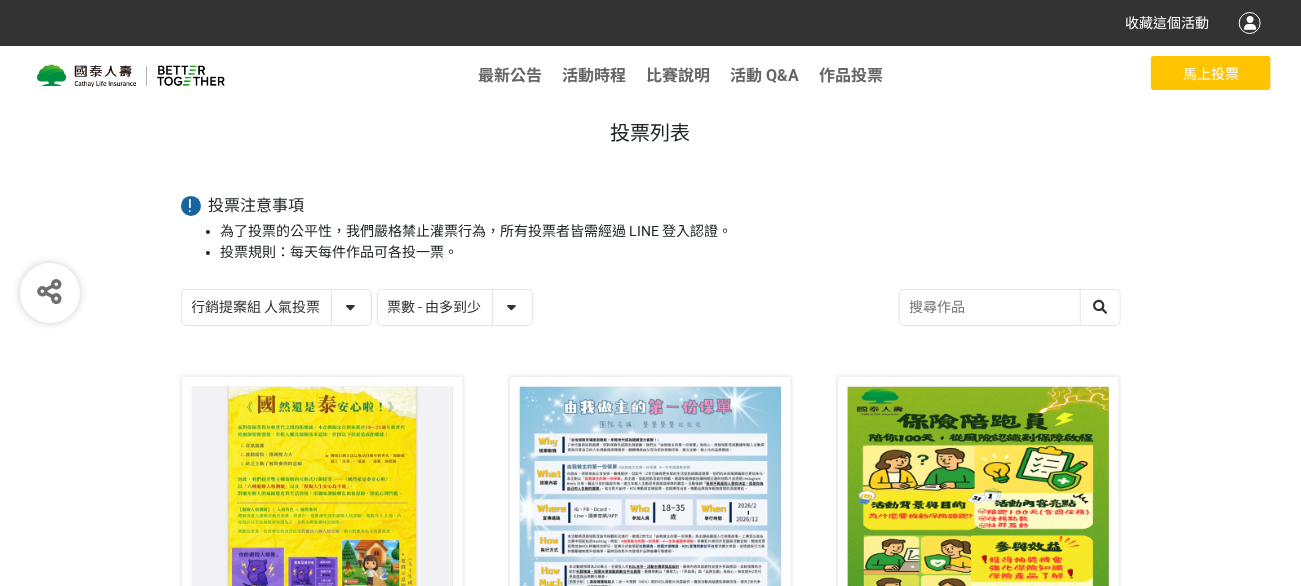 scroll, scrollTop: 0, scrollLeft: 0, axis: both 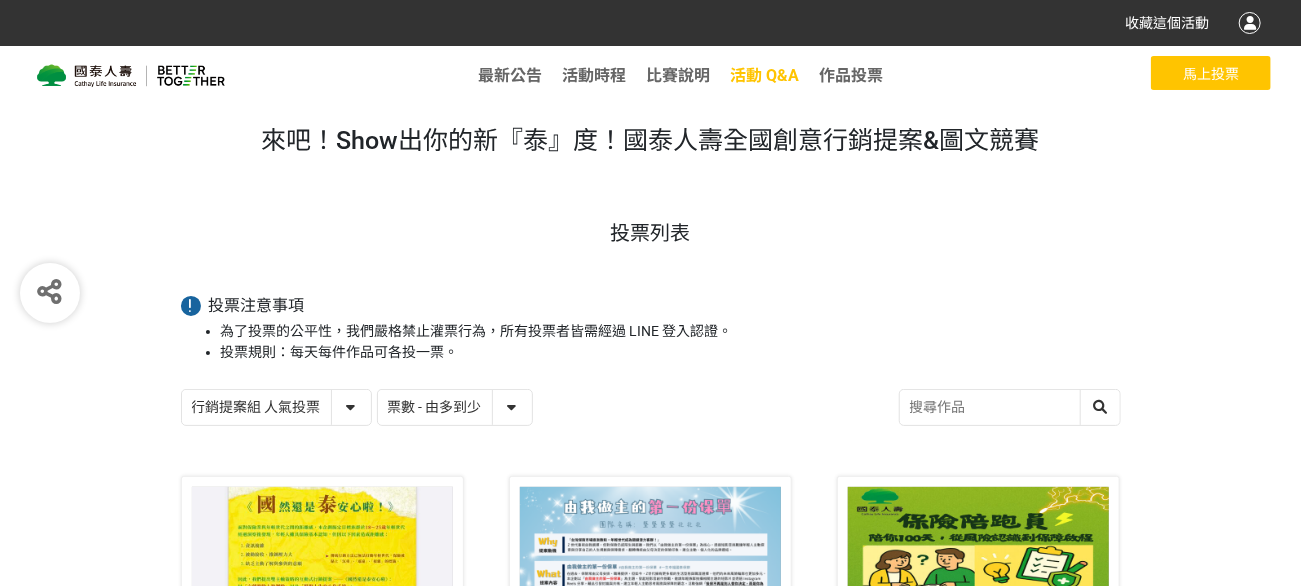 click on "活動 Q&A" at bounding box center [764, 75] 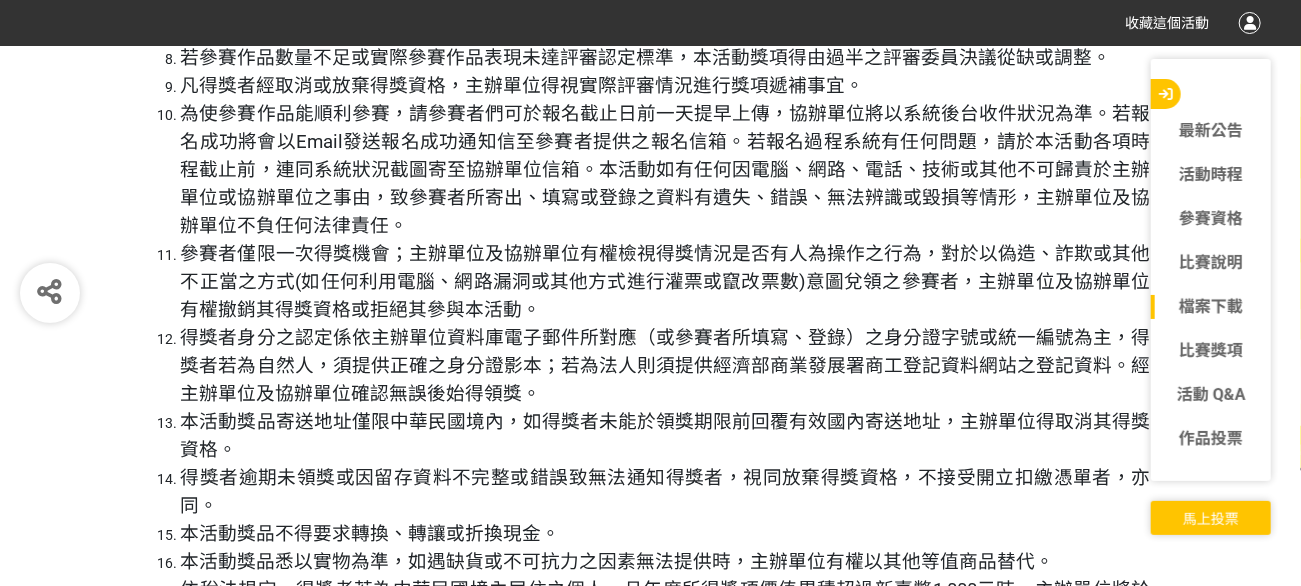scroll, scrollTop: 9224, scrollLeft: 0, axis: vertical 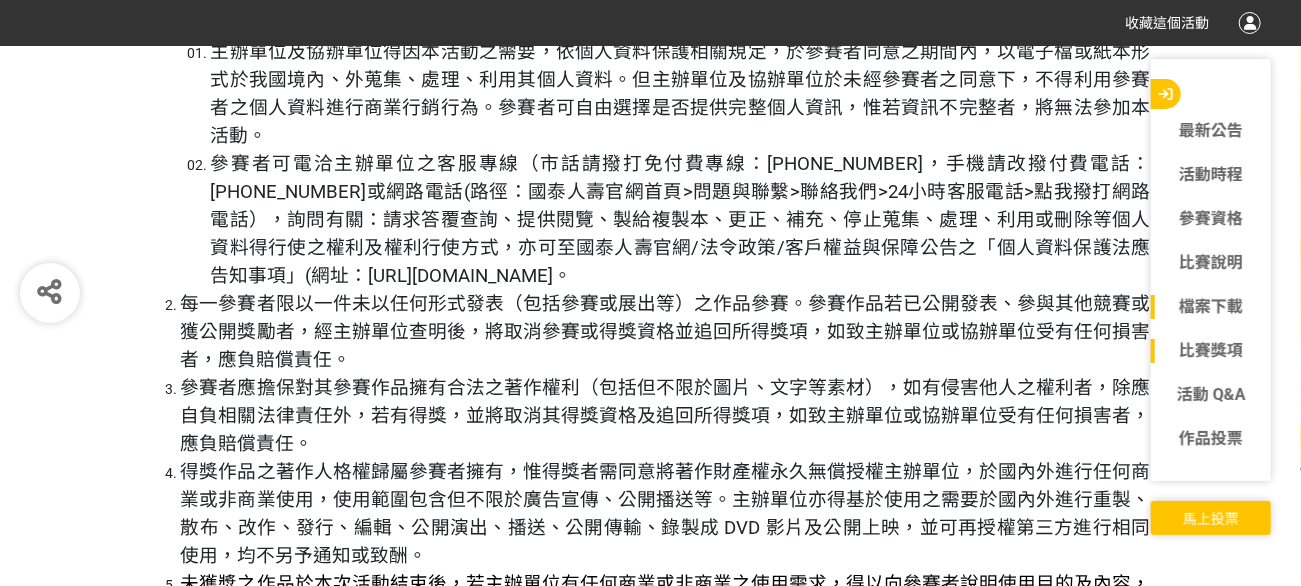 click on "比賽獎項" 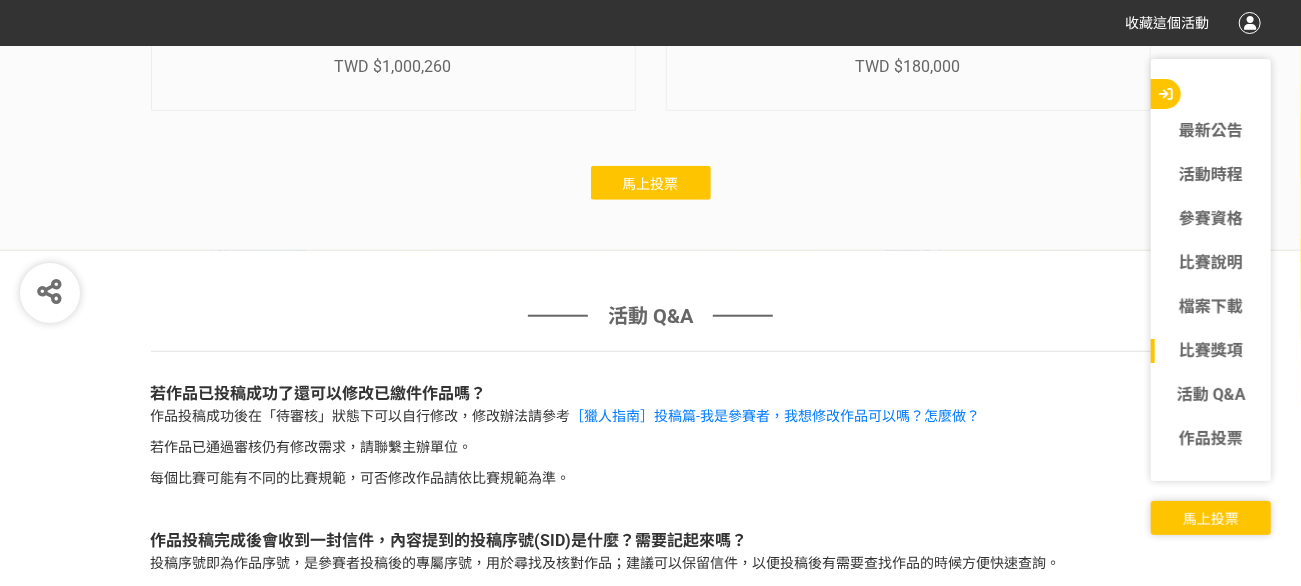 scroll, scrollTop: 11122, scrollLeft: 0, axis: vertical 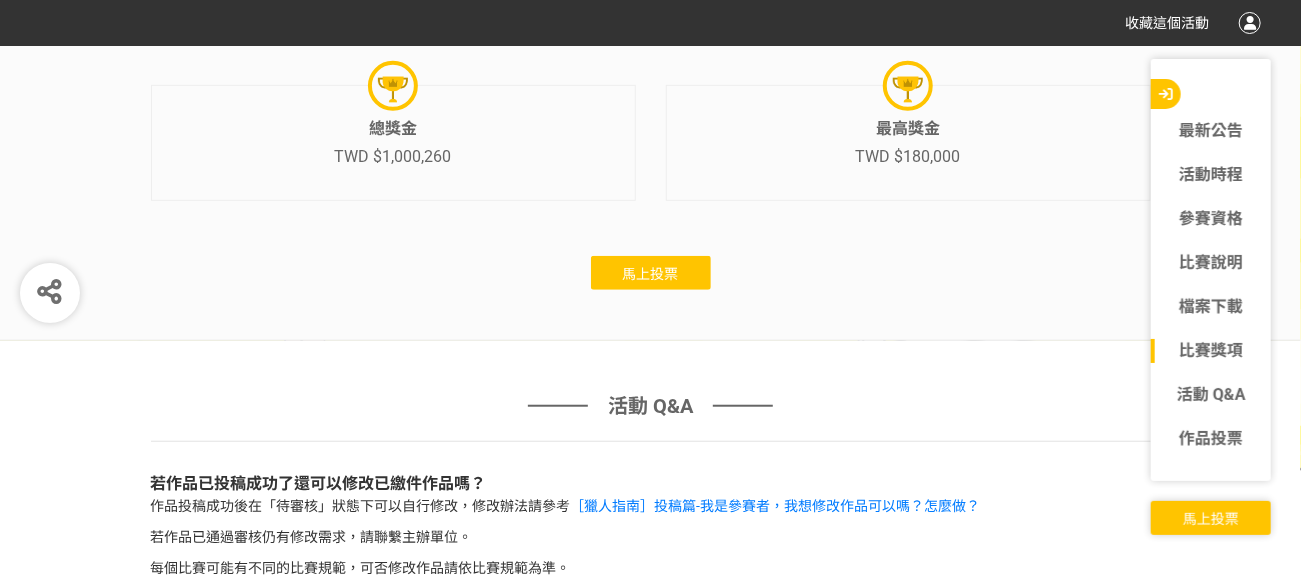click on "比賽獎項" 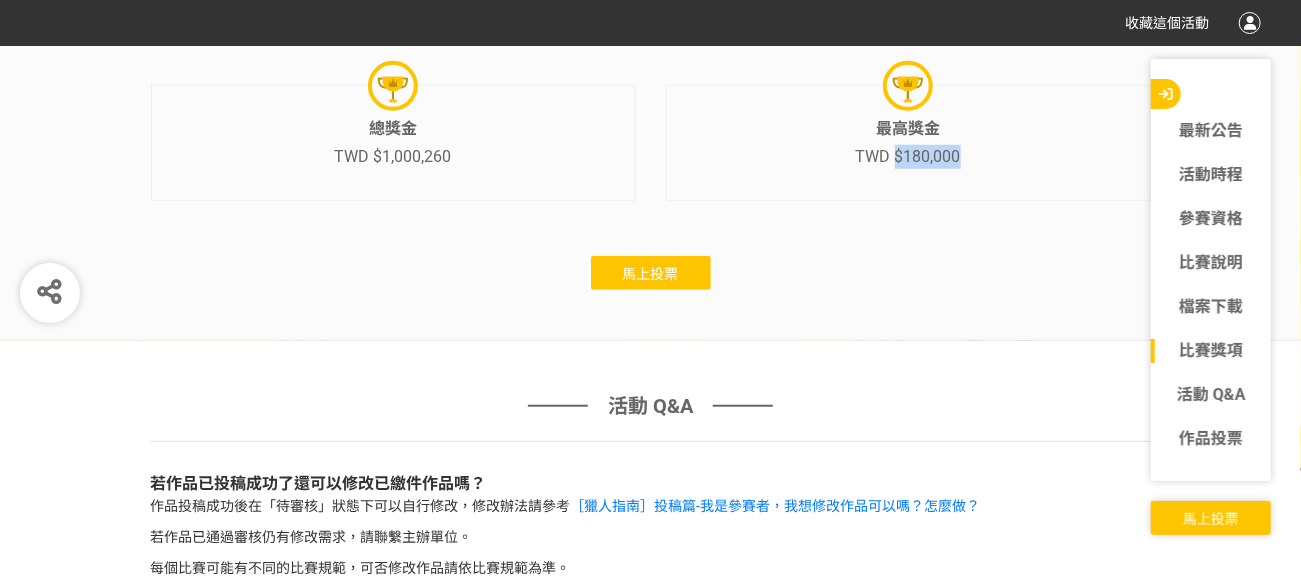 drag, startPoint x: 967, startPoint y: 120, endPoint x: 895, endPoint y: 115, distance: 72.1734 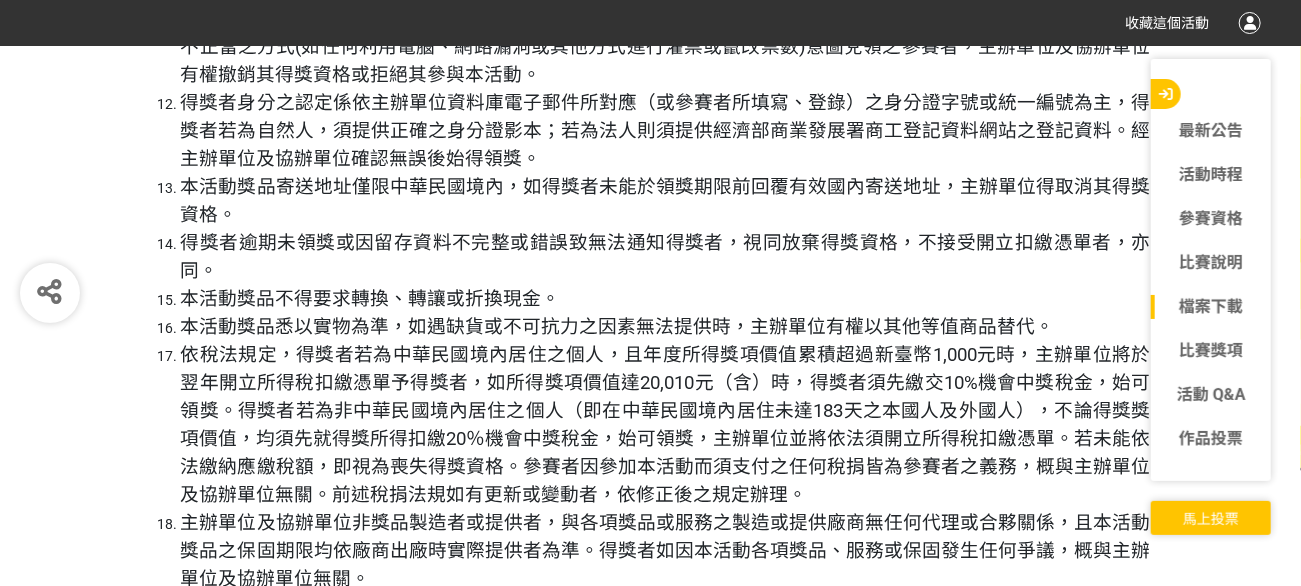 scroll, scrollTop: 9922, scrollLeft: 0, axis: vertical 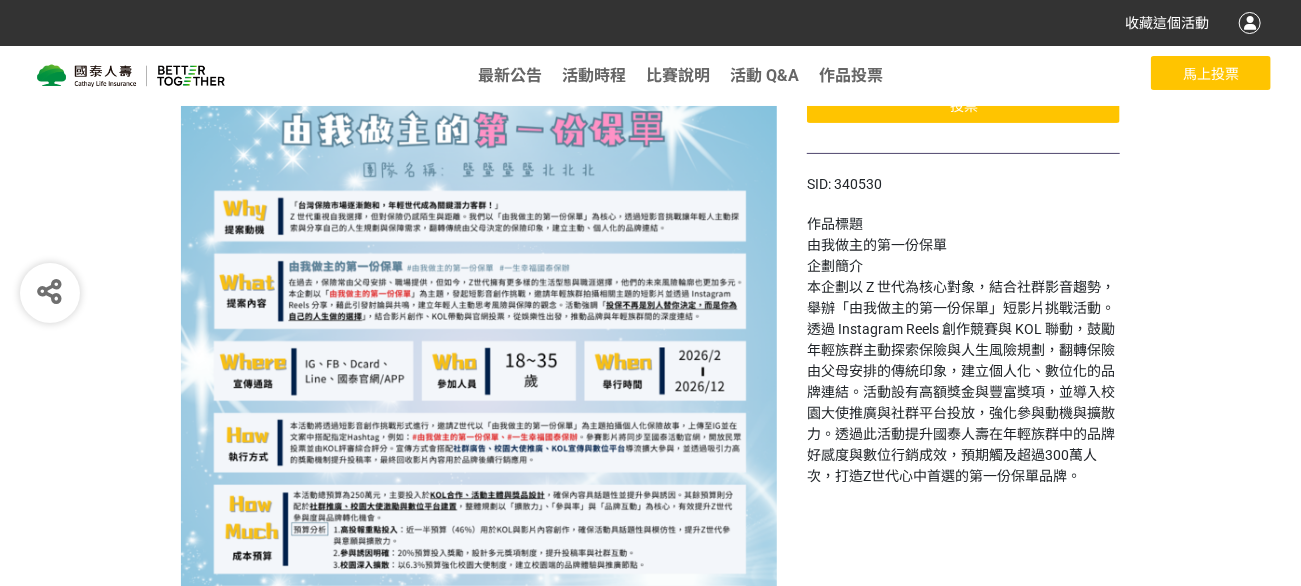 click on "馬上投票" at bounding box center [1211, 73] 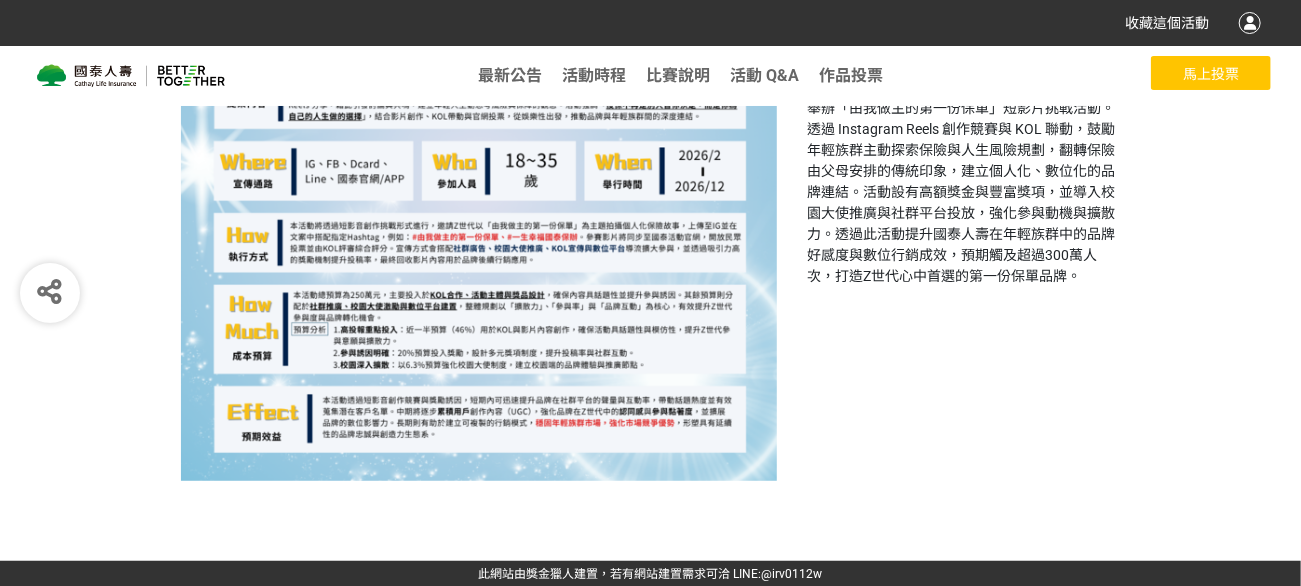 scroll, scrollTop: 262, scrollLeft: 0, axis: vertical 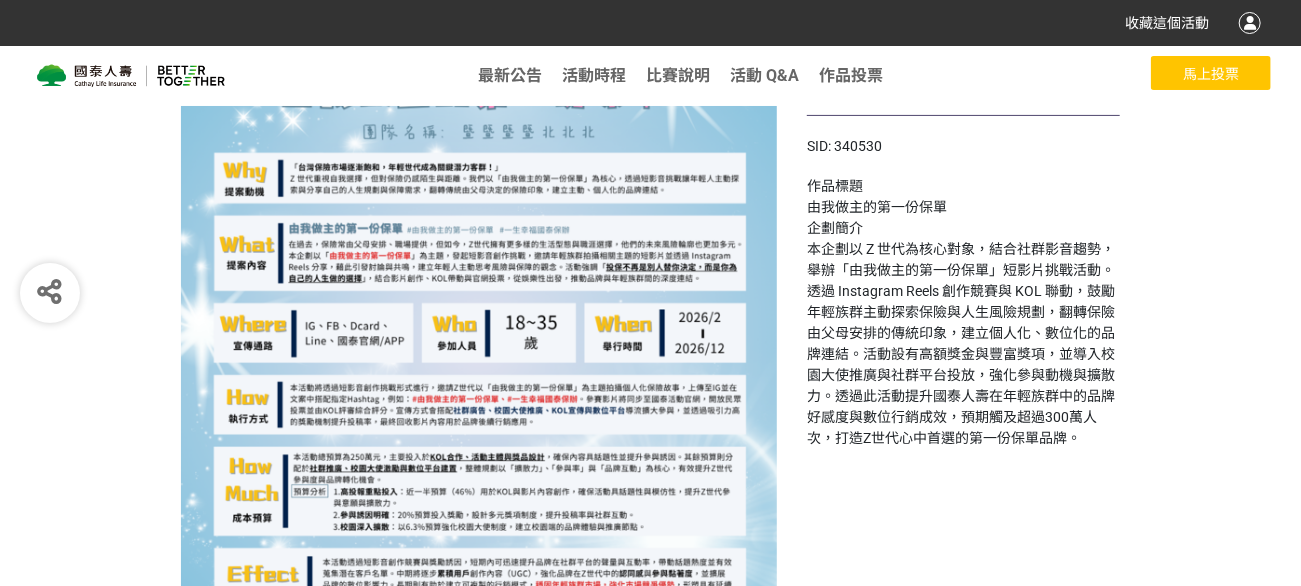 click on "由我做主的第一份保單" 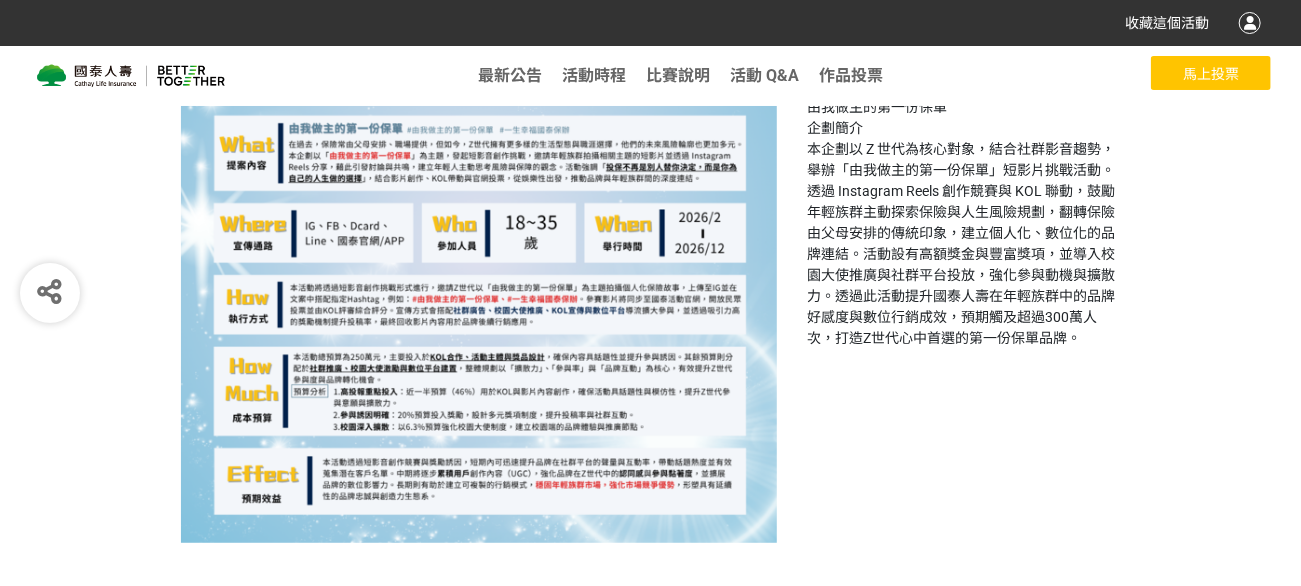 scroll, scrollTop: 100, scrollLeft: 0, axis: vertical 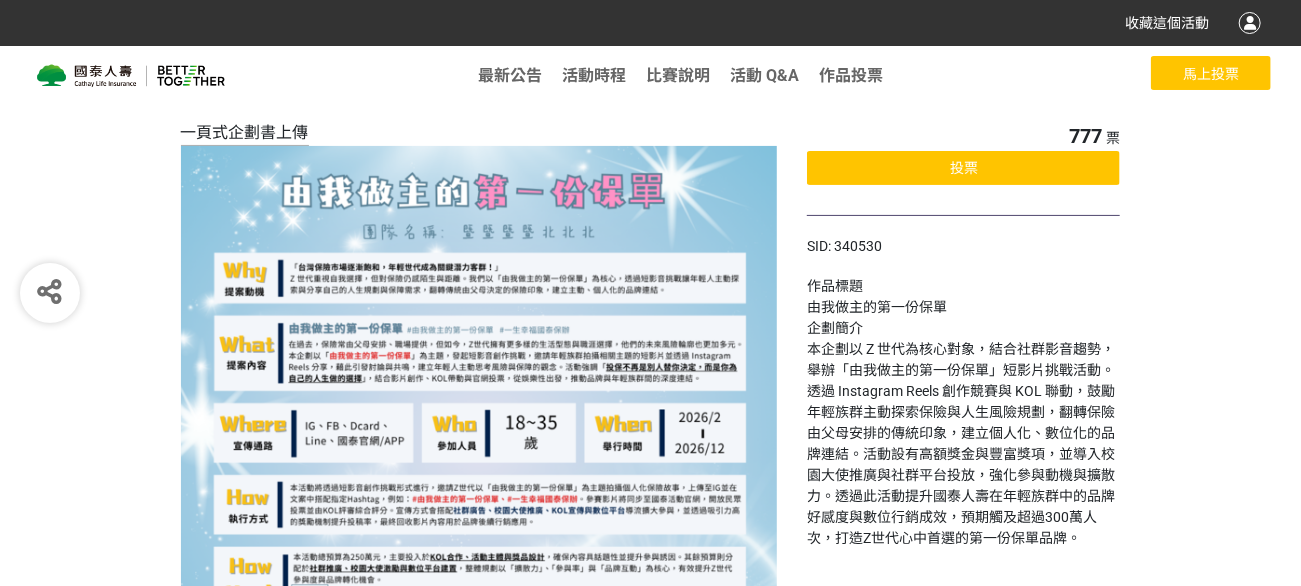 click on "一頁式企劃書上傳 777 票 投票 SID: 340530 作品標題 由我做主的第一份保單 企劃簡介 本企劃以 Z 世代為核心對象，結合社群影音趨勢，舉辦「由我做主的第一份保單」短影片挑戰活動。透過 Instagram Reels 創作競賽與 KOL 聯動，鼓勵年輕族群主動探索保險與人生風險規劃，翻轉保險由父母安排的傳統印象，建立個人化、數位化的品牌連結。活動設有高額獎金與豐富獎項，並導入校園大使推廣與社群平台投放，強化參與動機與擴散力。透過此活動提升國泰人壽在年輕族群中的品牌好感度與數位行銷成效，預期觸及超過300萬人次，打造Z世代心中首選的第一份保單品牌。" at bounding box center (650, 452) 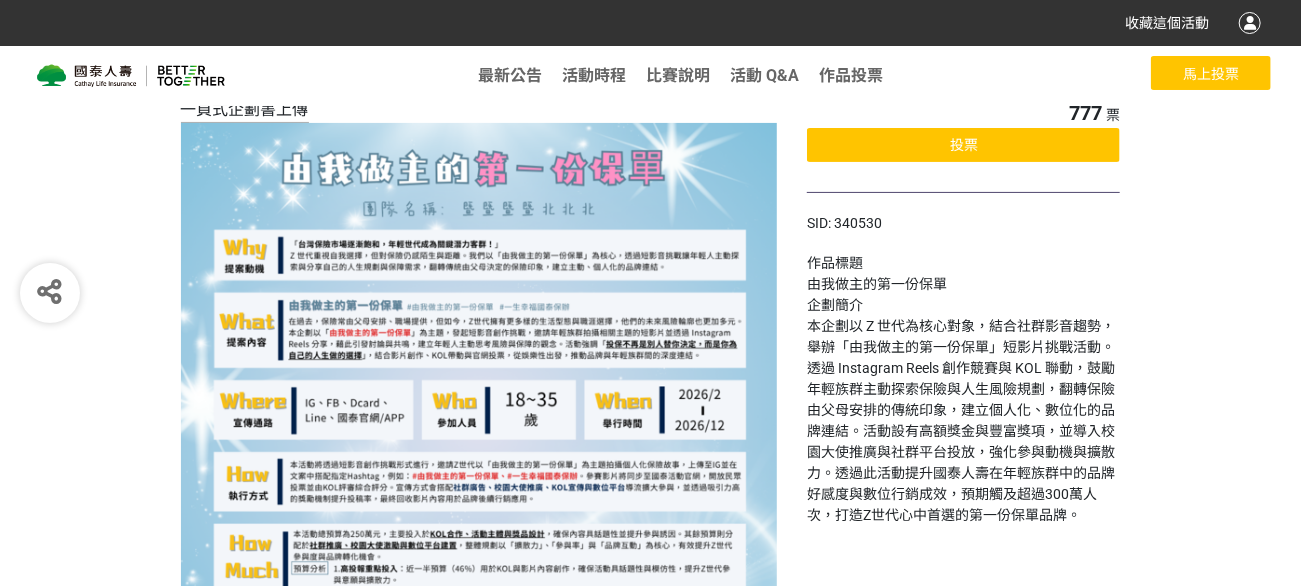 scroll, scrollTop: 130, scrollLeft: 0, axis: vertical 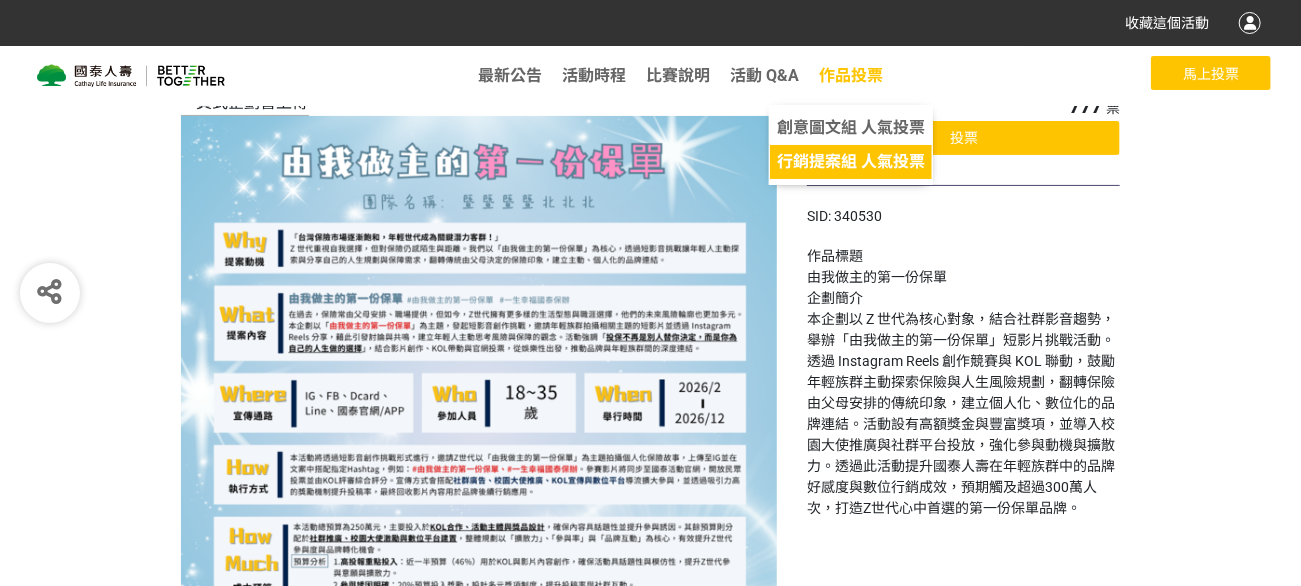 click on "行銷提案組 人氣投票" at bounding box center (851, 161) 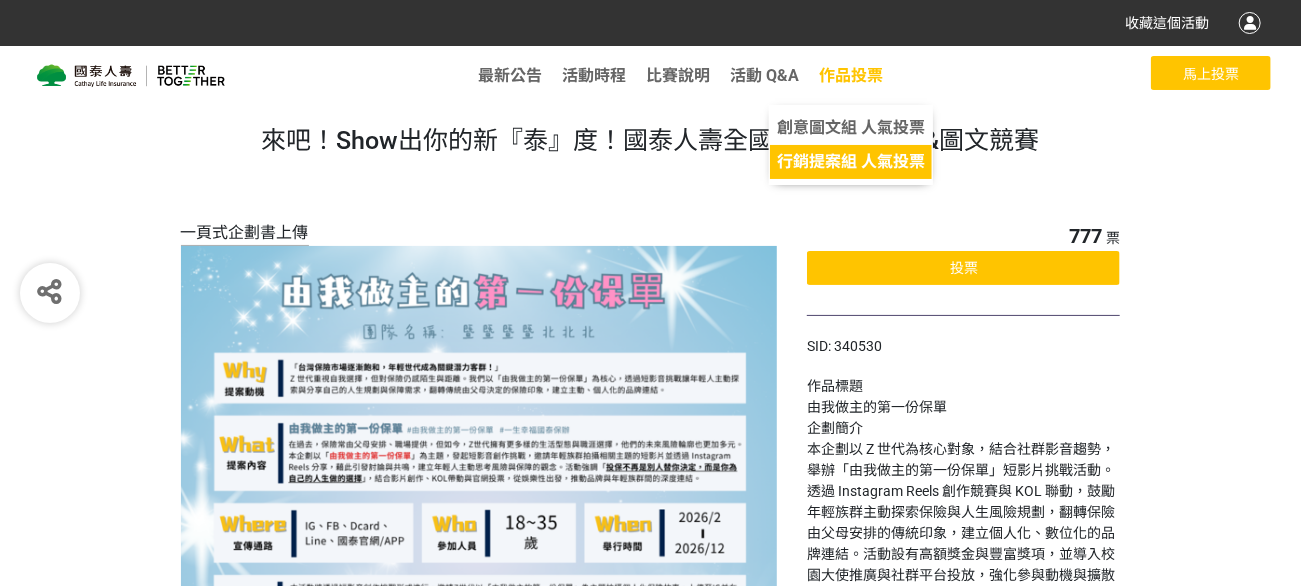 select on "13115" 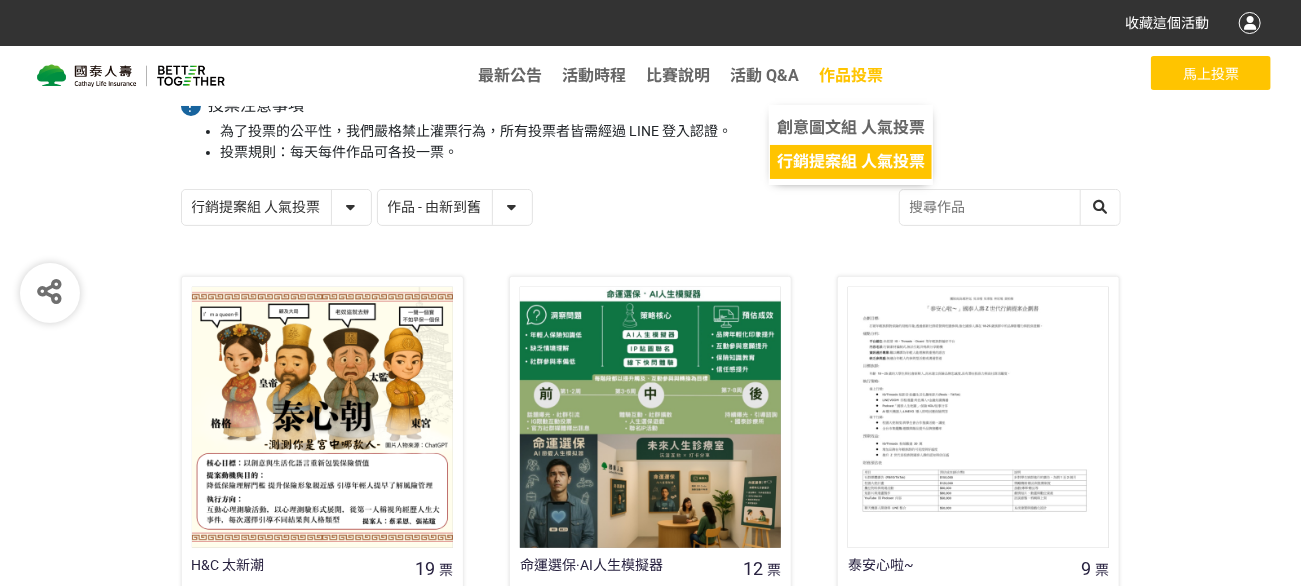 scroll, scrollTop: 0, scrollLeft: 0, axis: both 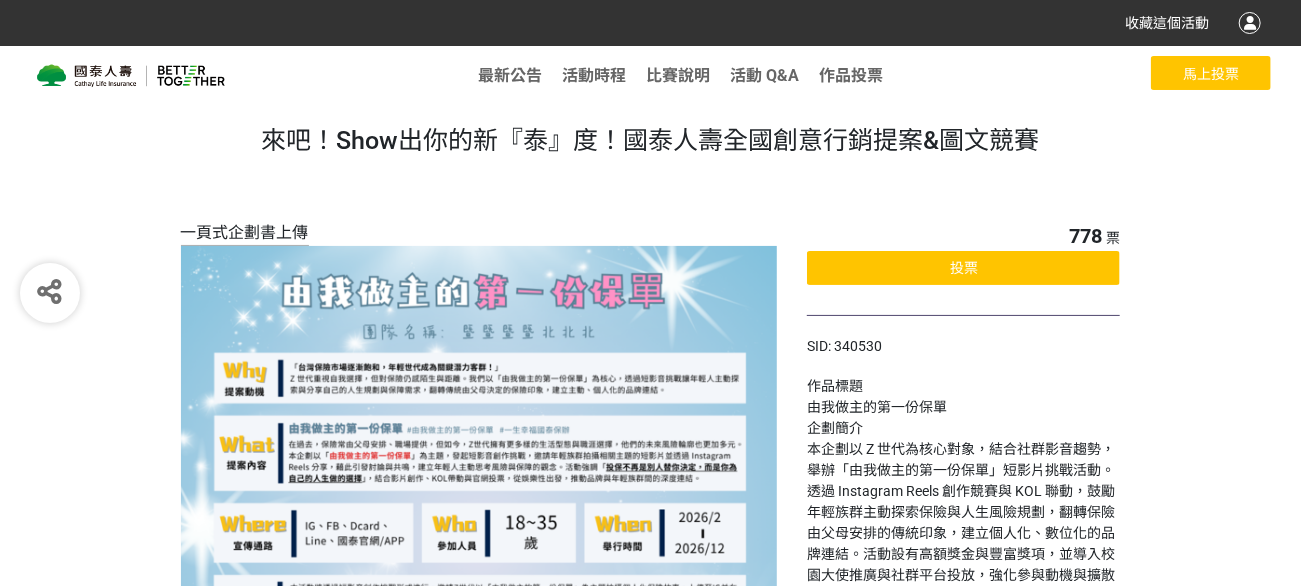 click on "投票" 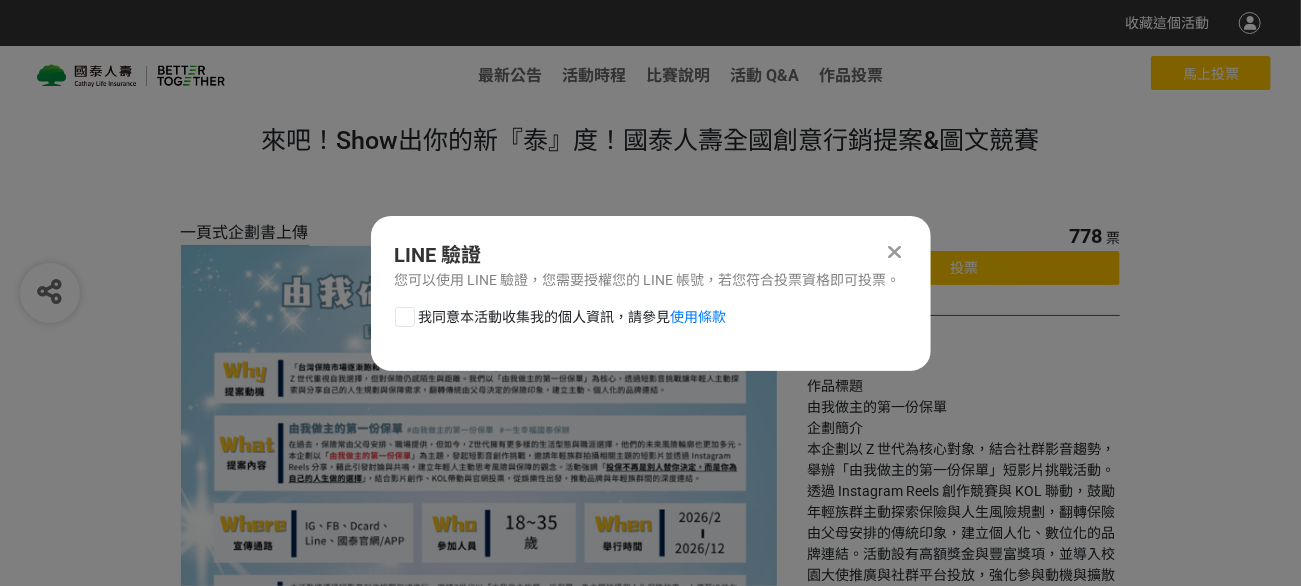 click at bounding box center (894, 252) 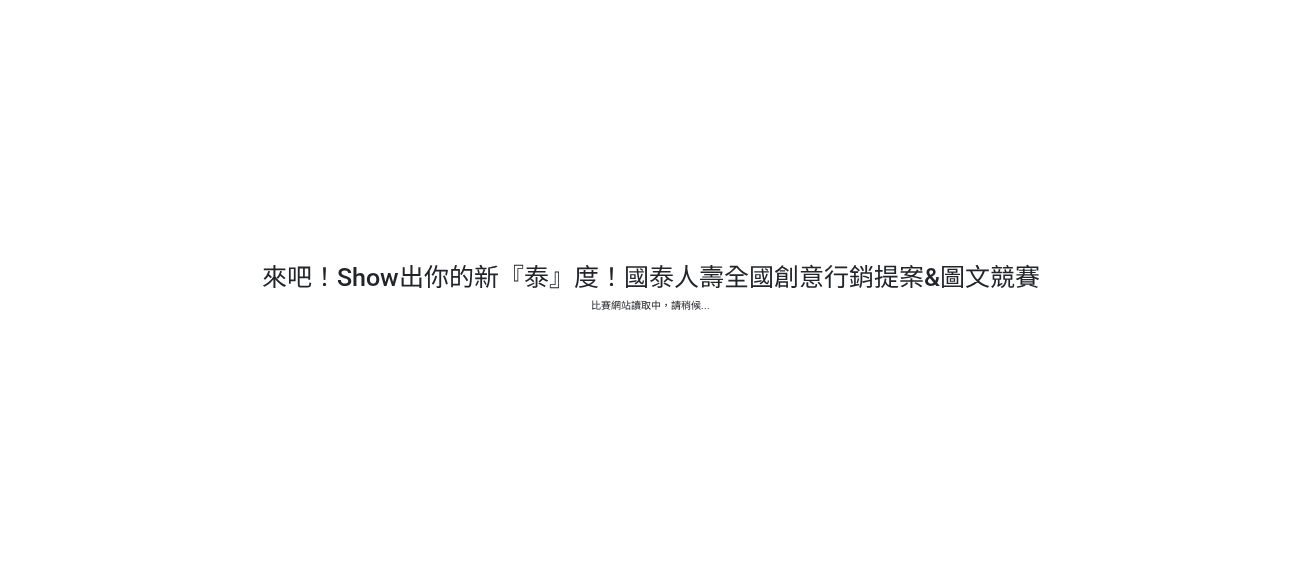 scroll, scrollTop: 0, scrollLeft: 0, axis: both 